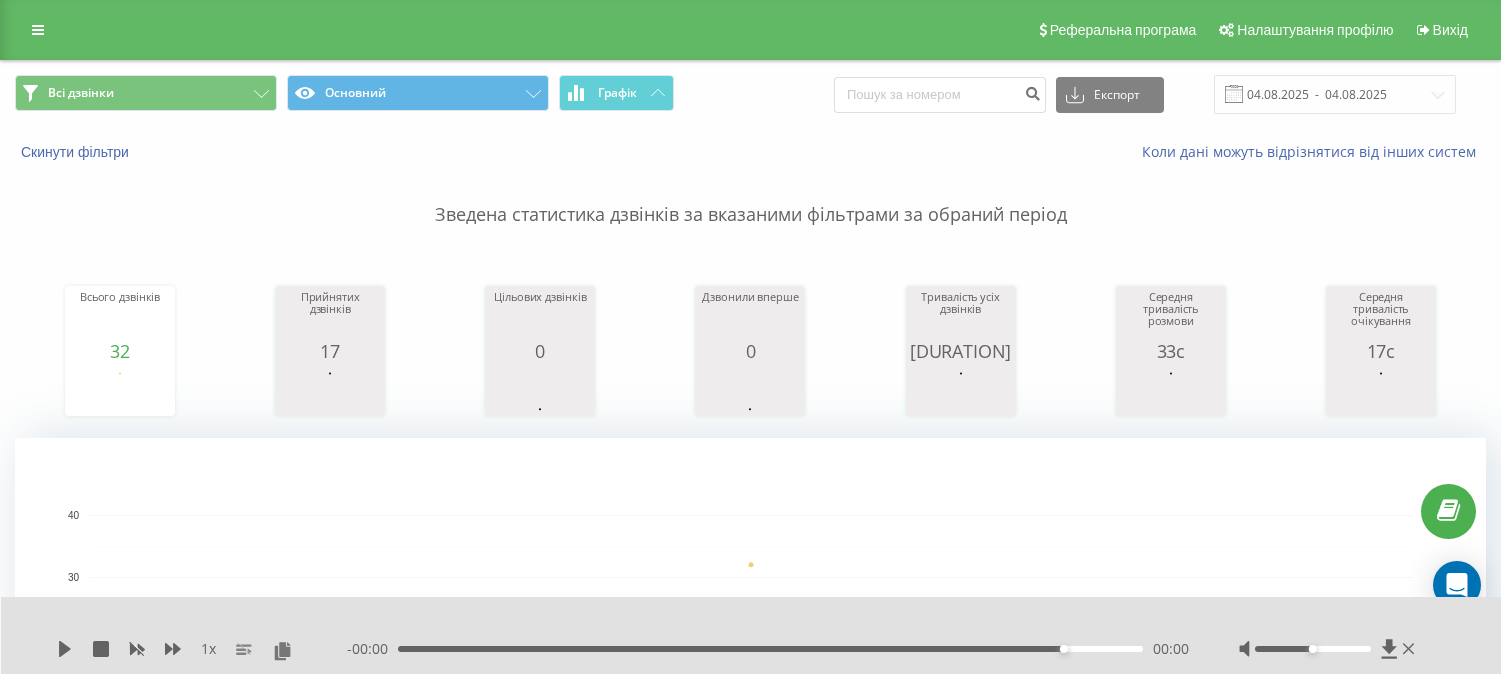 scroll, scrollTop: 888, scrollLeft: 0, axis: vertical 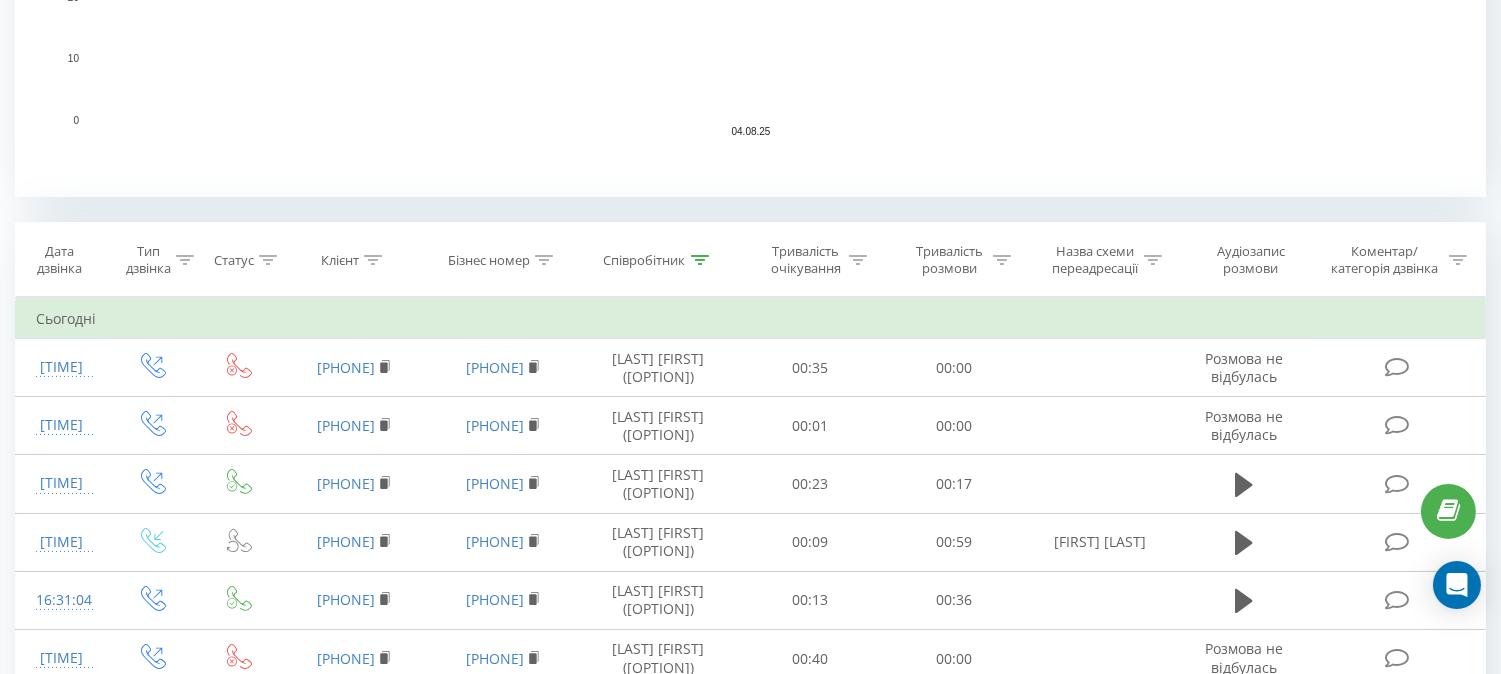 drag, startPoint x: 344, startPoint y: 286, endPoint x: 313, endPoint y: 293, distance: 31.780497 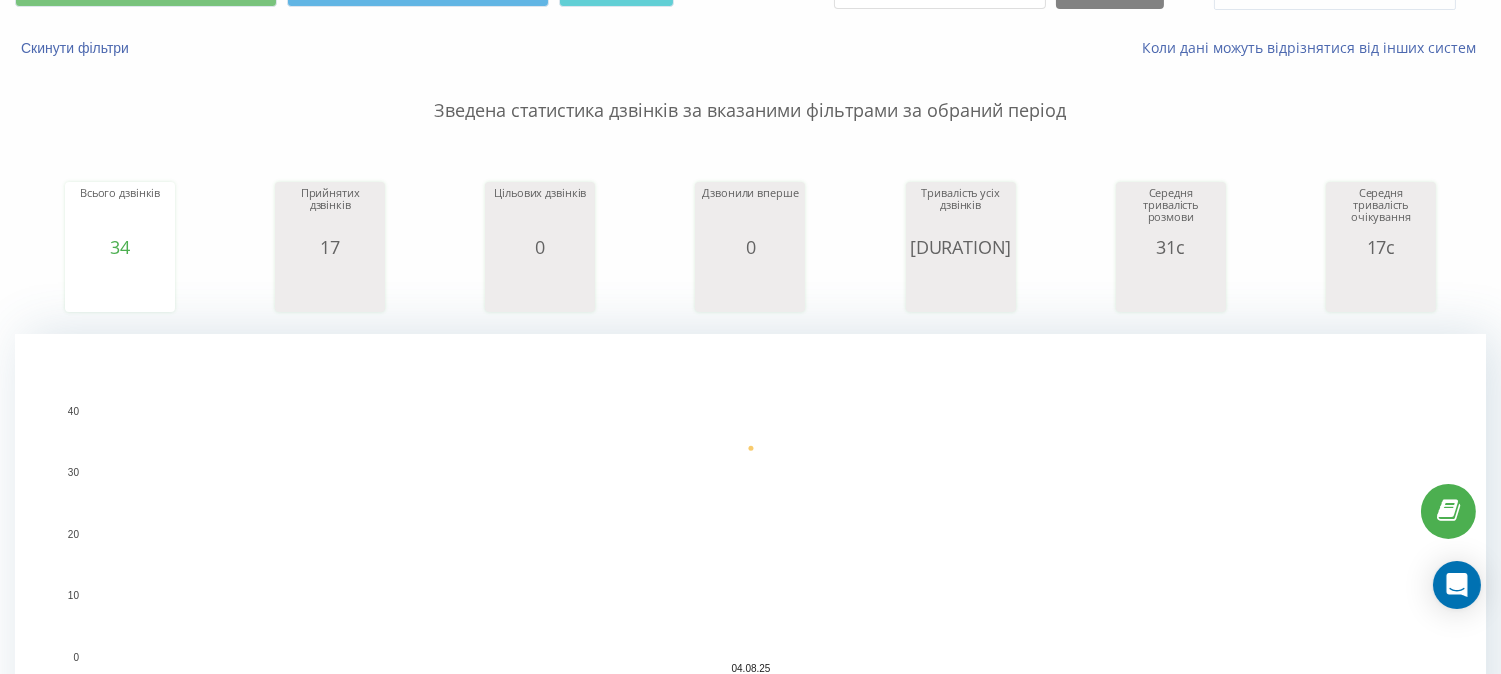 scroll, scrollTop: 0, scrollLeft: 0, axis: both 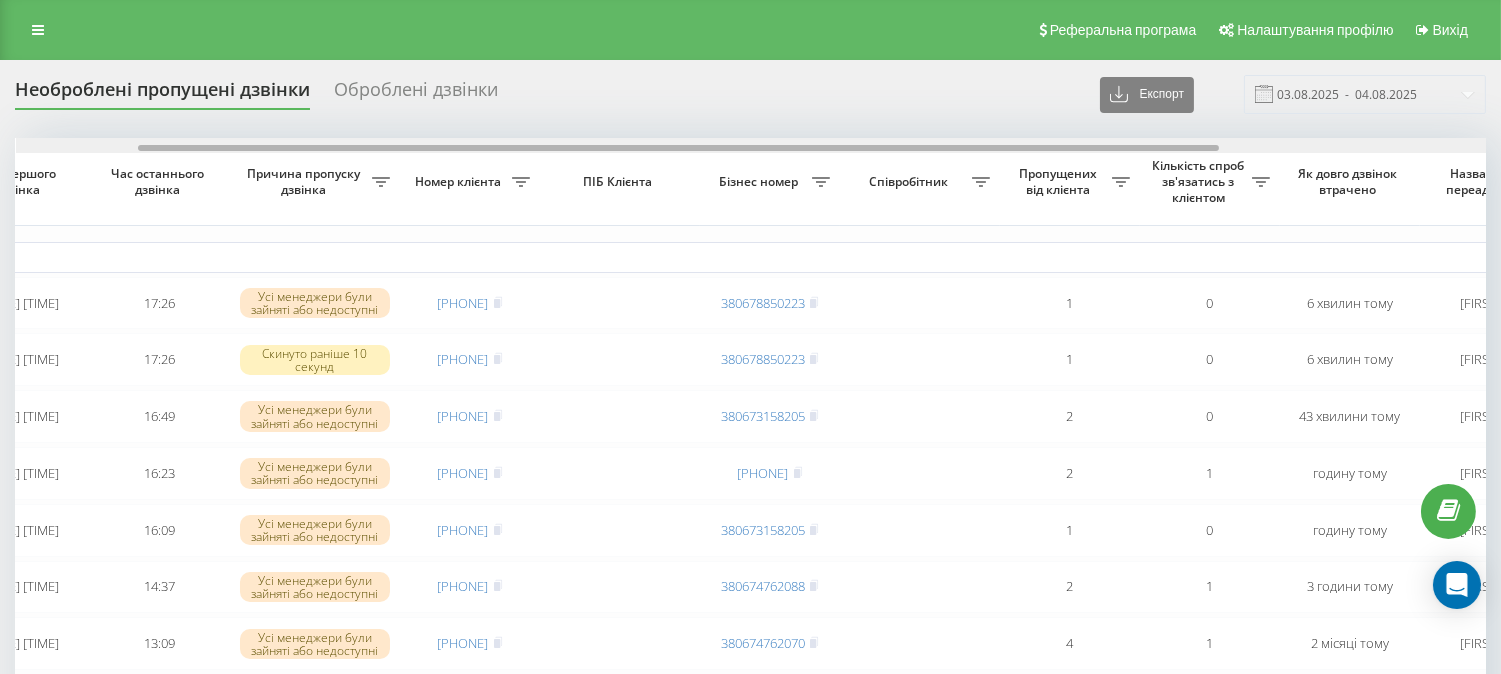 drag, startPoint x: 534, startPoint y: 147, endPoint x: 656, endPoint y: 162, distance: 122.91867 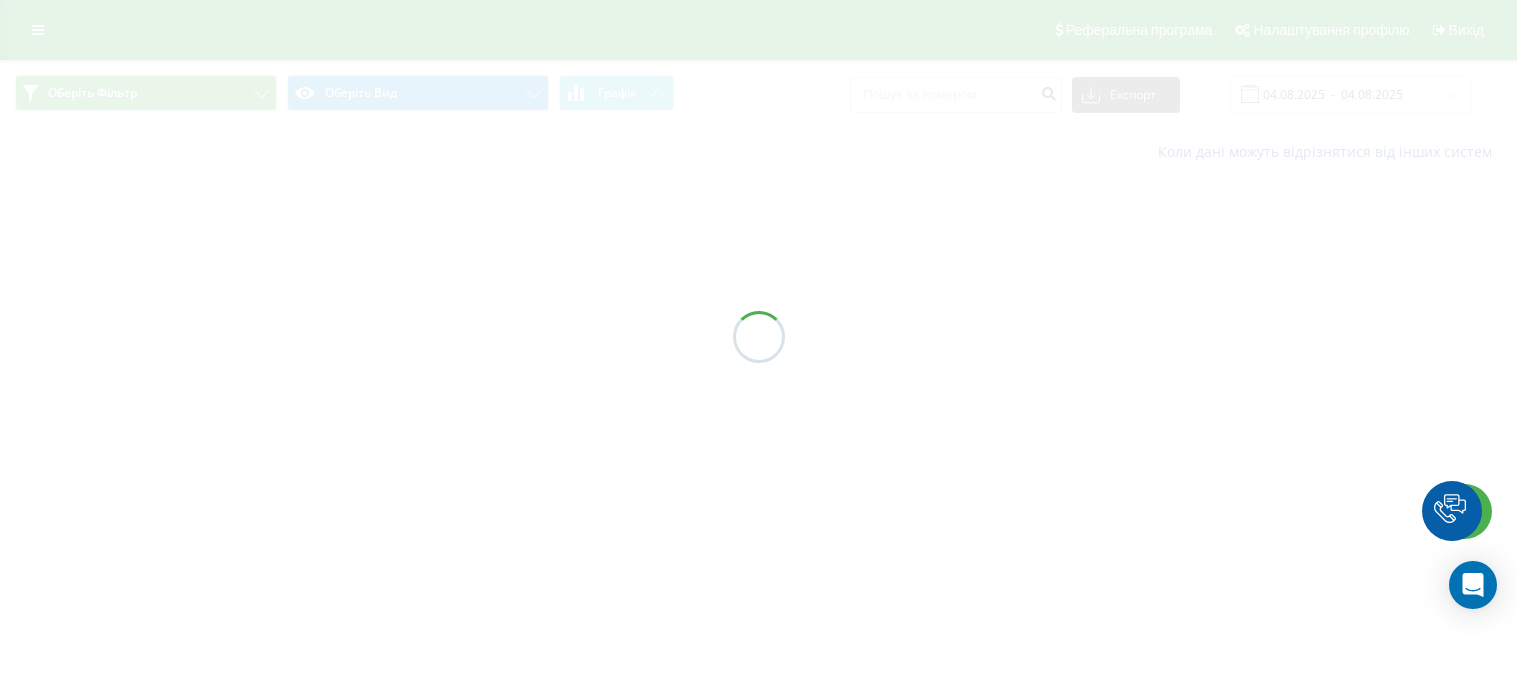 scroll, scrollTop: 0, scrollLeft: 0, axis: both 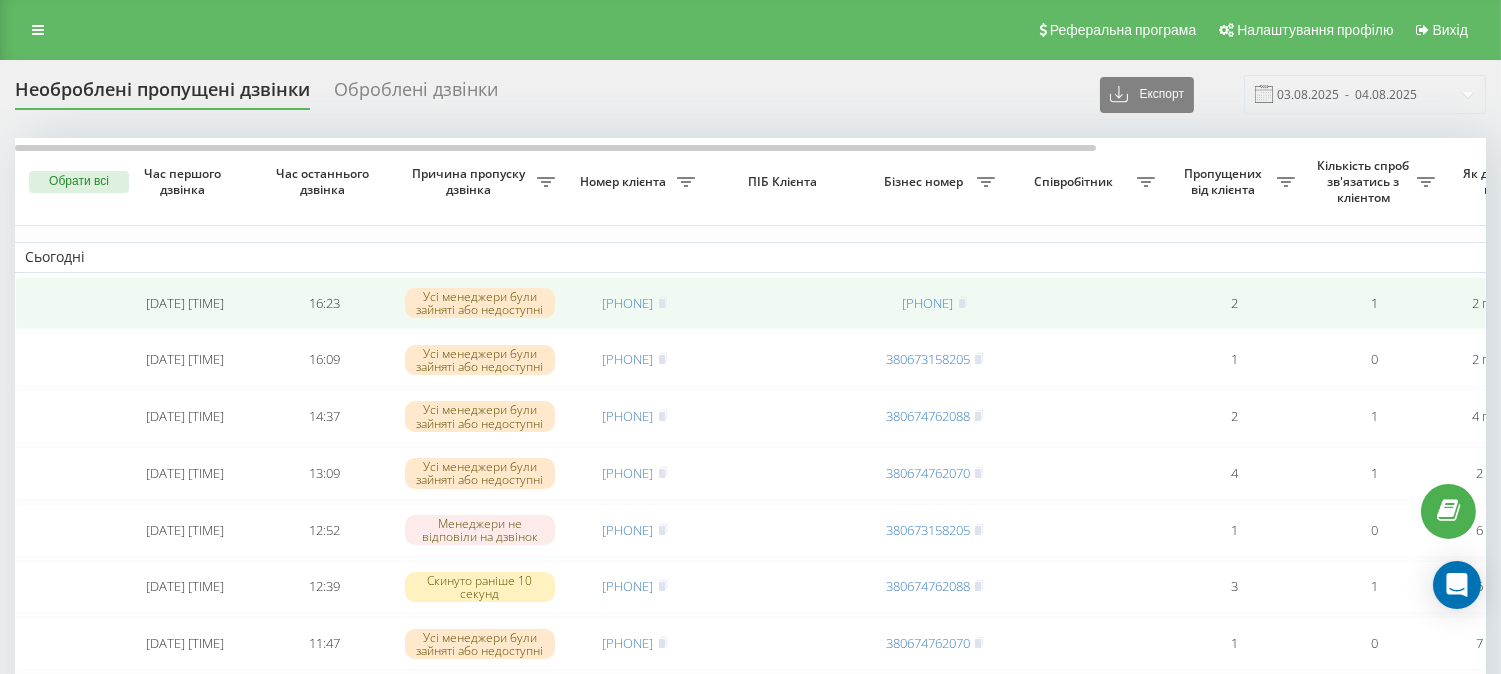 drag, startPoint x: 61, startPoint y: 224, endPoint x: 23, endPoint y: 287, distance: 73.57309 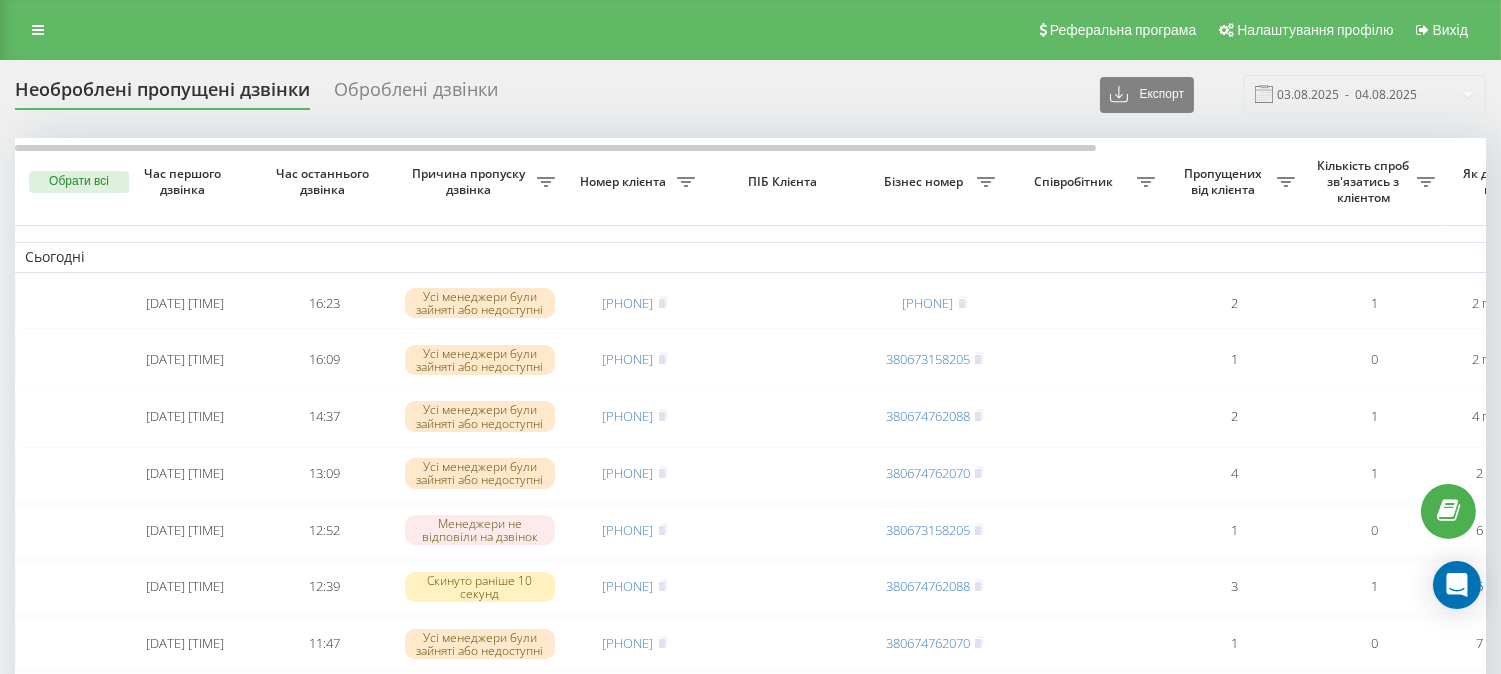 drag, startPoint x: 992, startPoint y: 43, endPoint x: 981, endPoint y: 2, distance: 42.44997 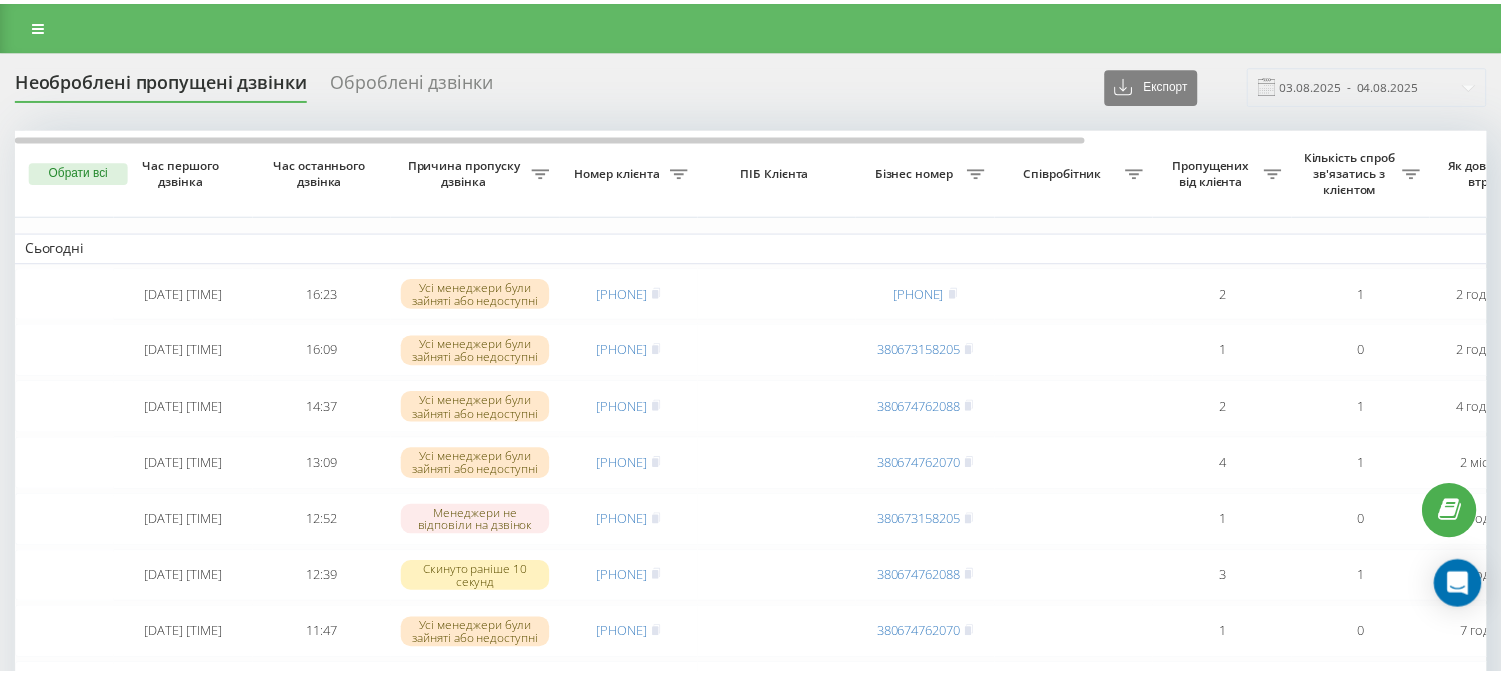 scroll, scrollTop: 0, scrollLeft: 0, axis: both 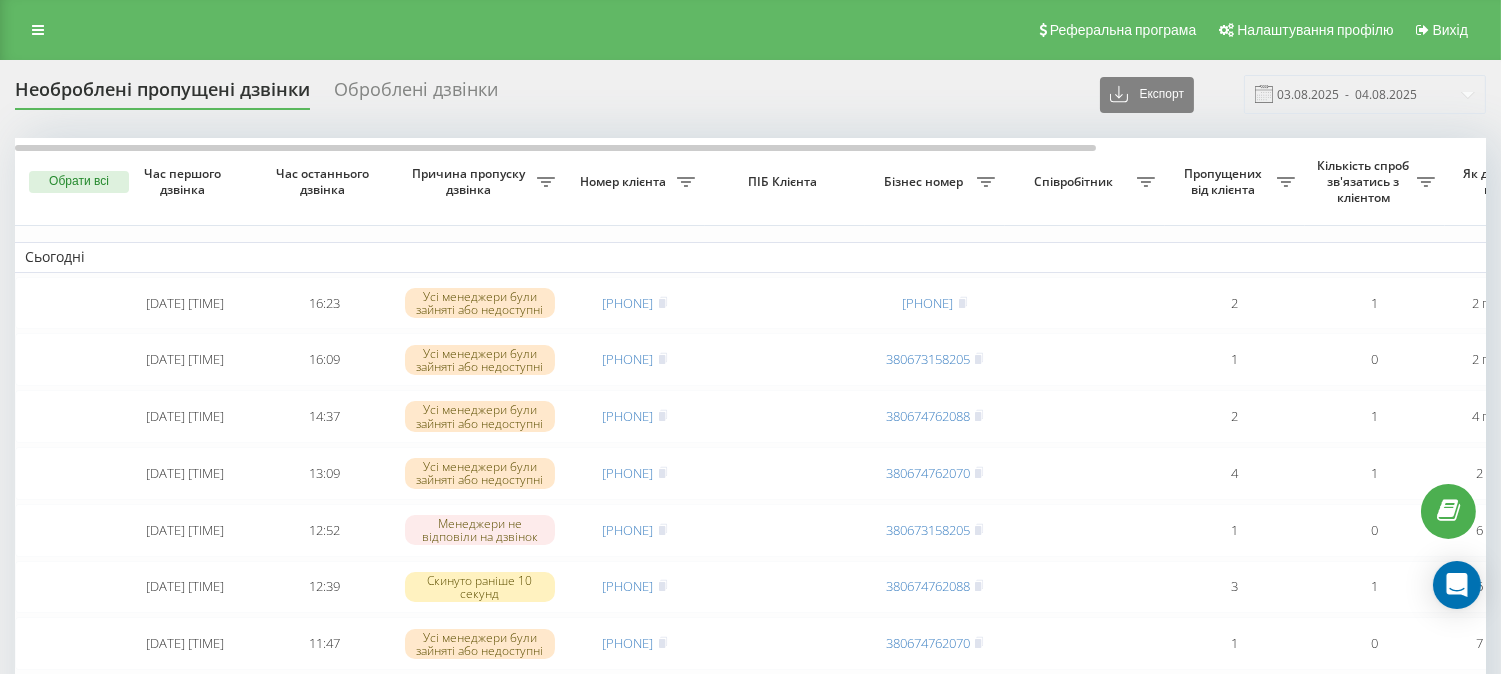 drag, startPoint x: 1027, startPoint y: 3, endPoint x: 1018, endPoint y: -43, distance: 46.872166 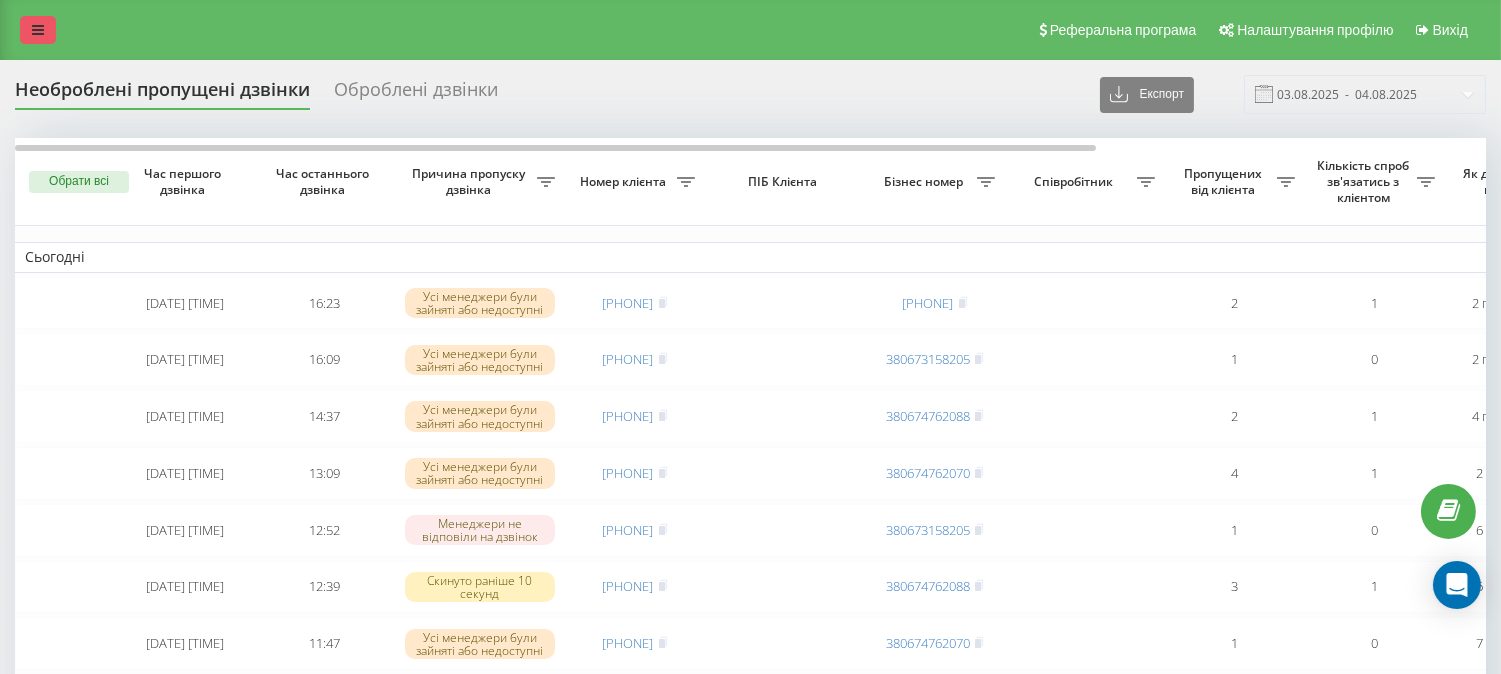 click at bounding box center [38, 30] 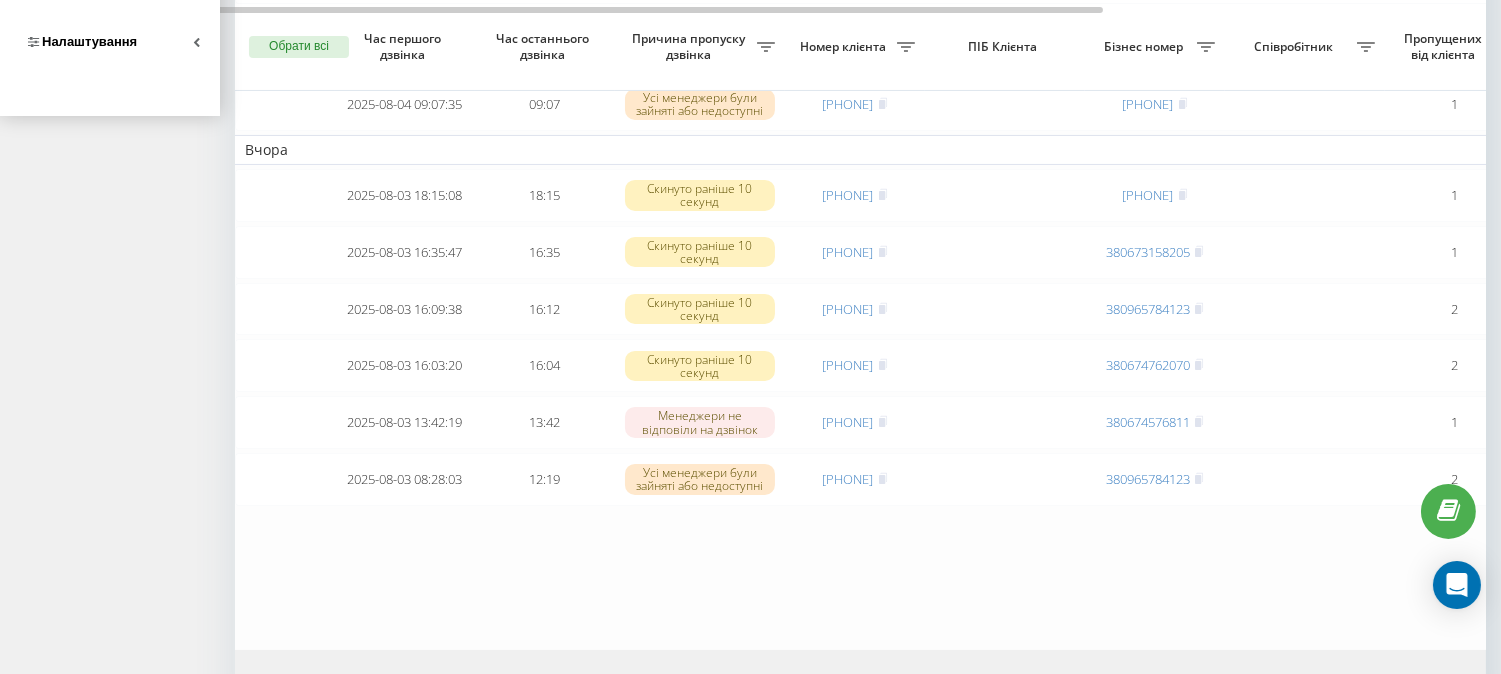 click on "Налаштування" at bounding box center (89, 41) 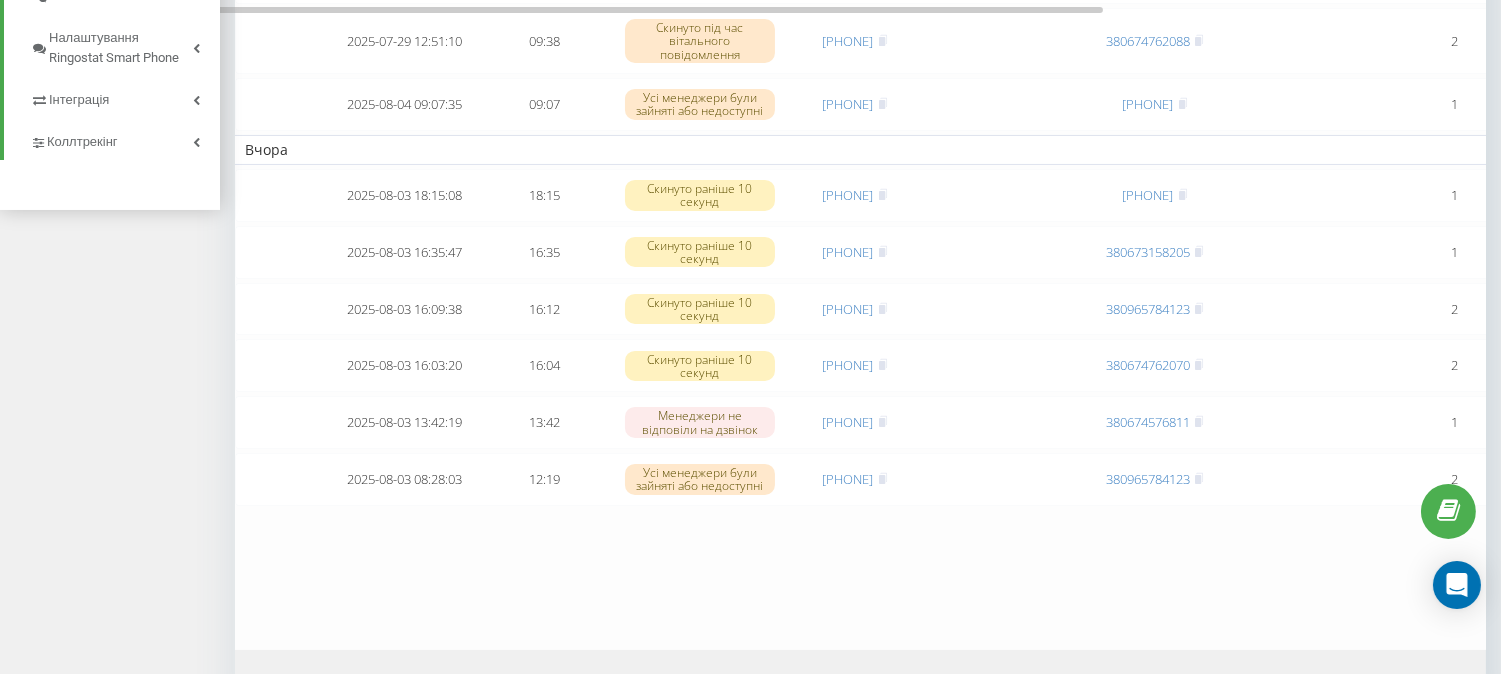 scroll, scrollTop: 445, scrollLeft: 0, axis: vertical 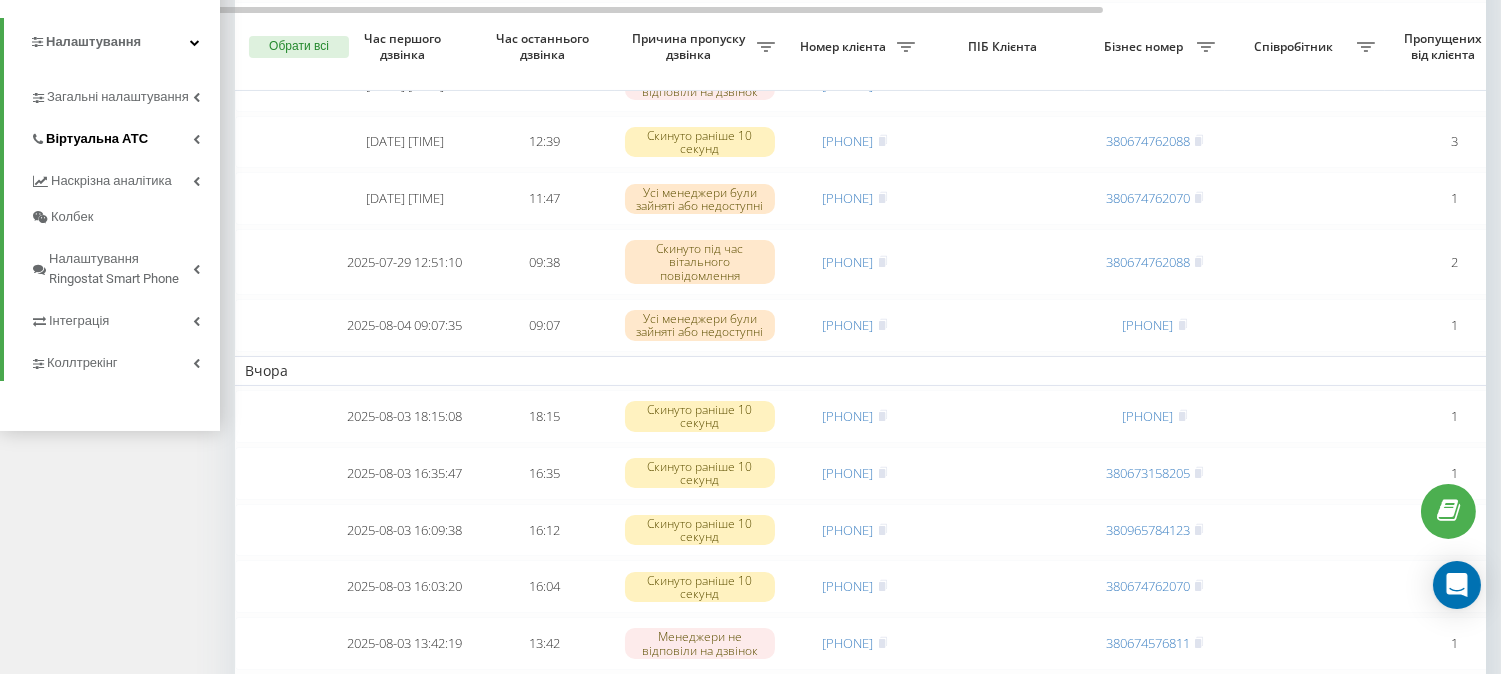 click on "Віртуальна АТС" at bounding box center (97, 139) 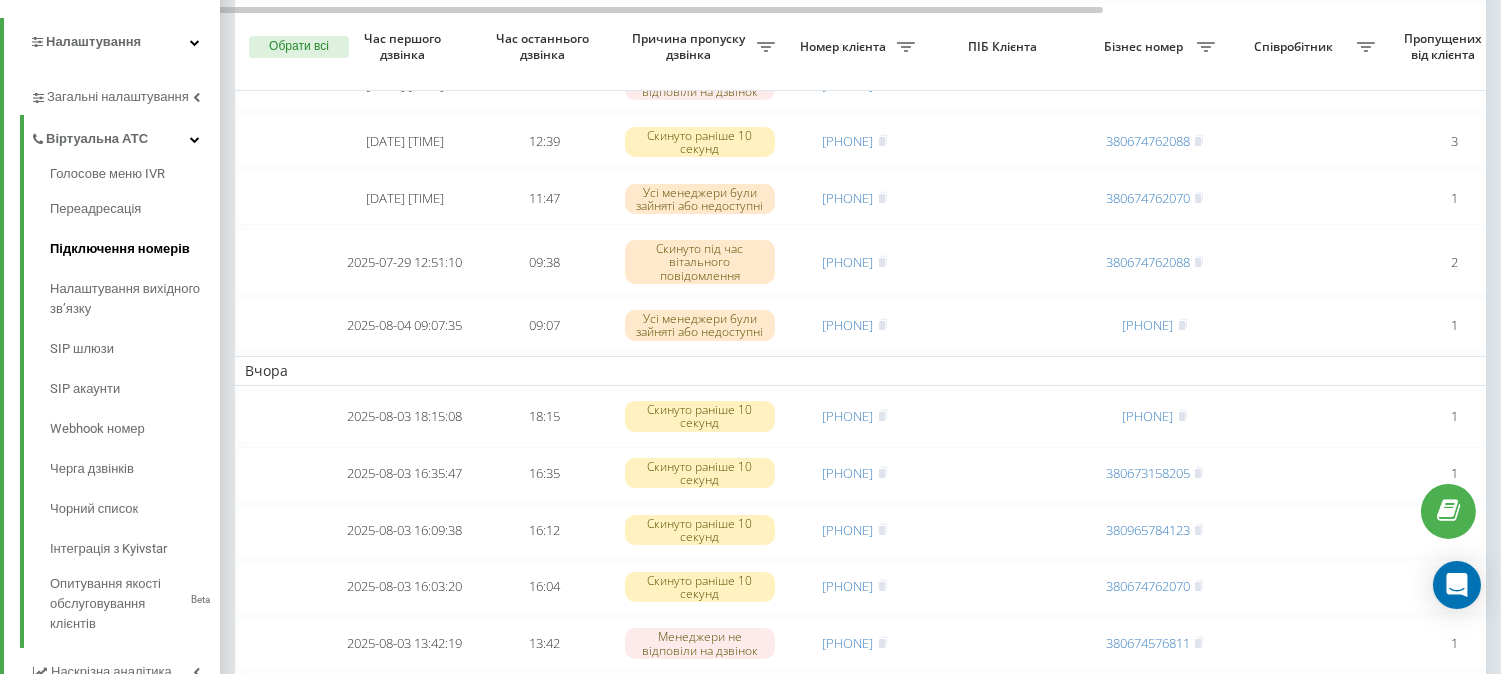 click on "Підключення номерів" at bounding box center (135, 249) 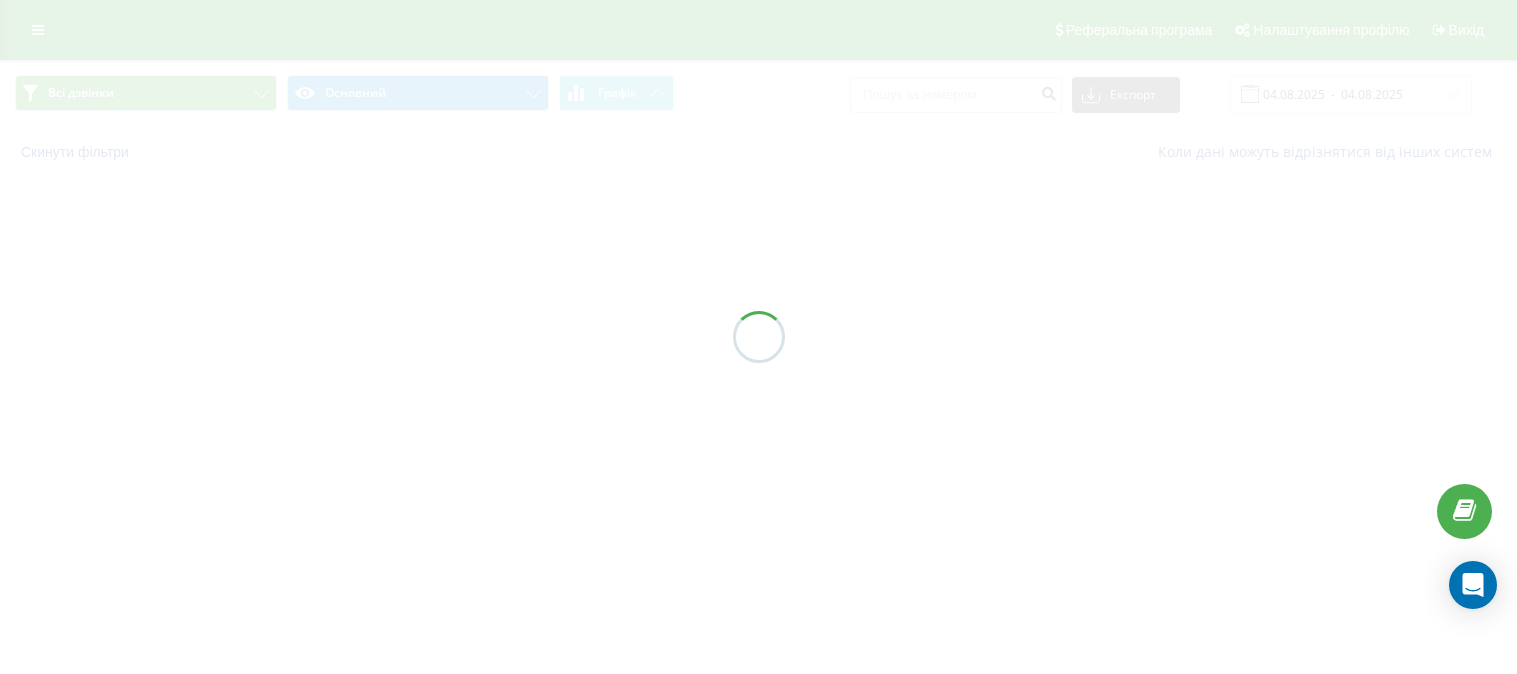 scroll, scrollTop: 0, scrollLeft: 0, axis: both 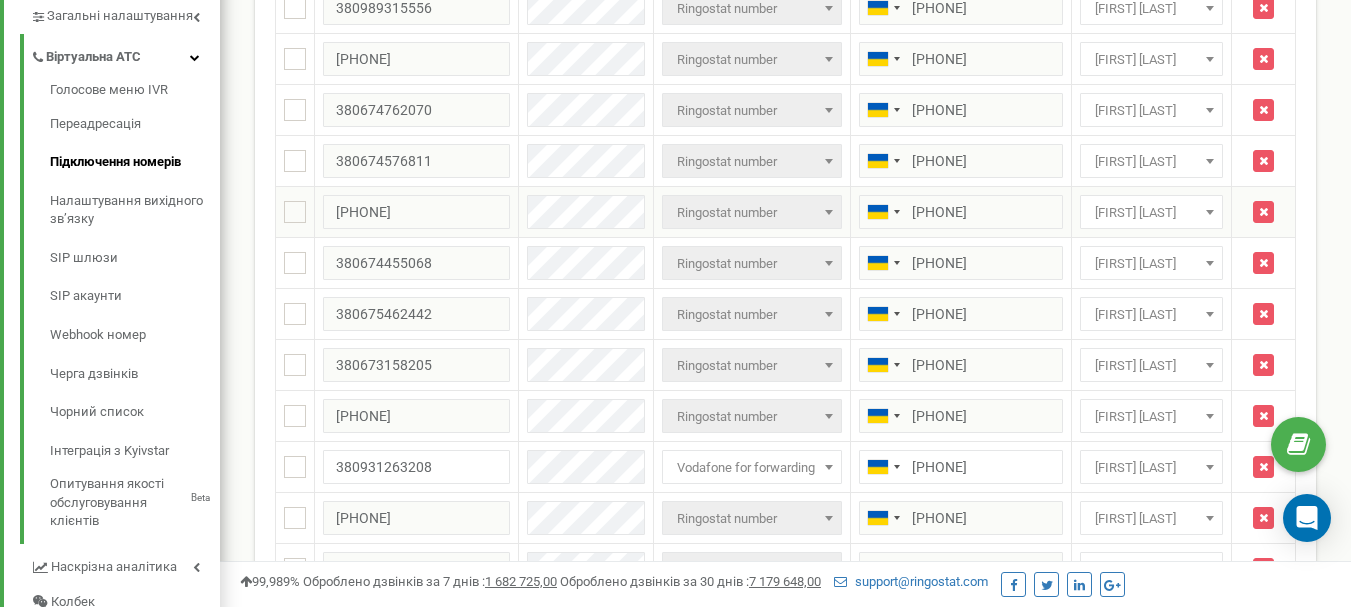 click on "[FIRST] [LAST]" at bounding box center [1151, 213] 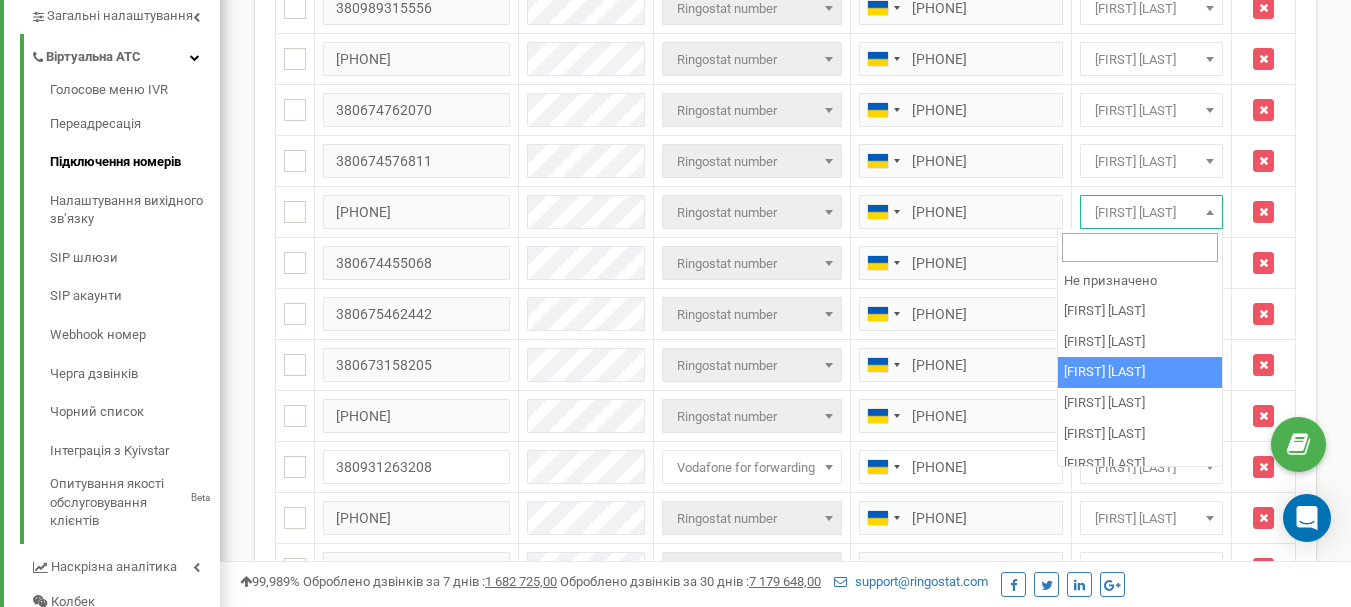 select on "[PHONE]" 